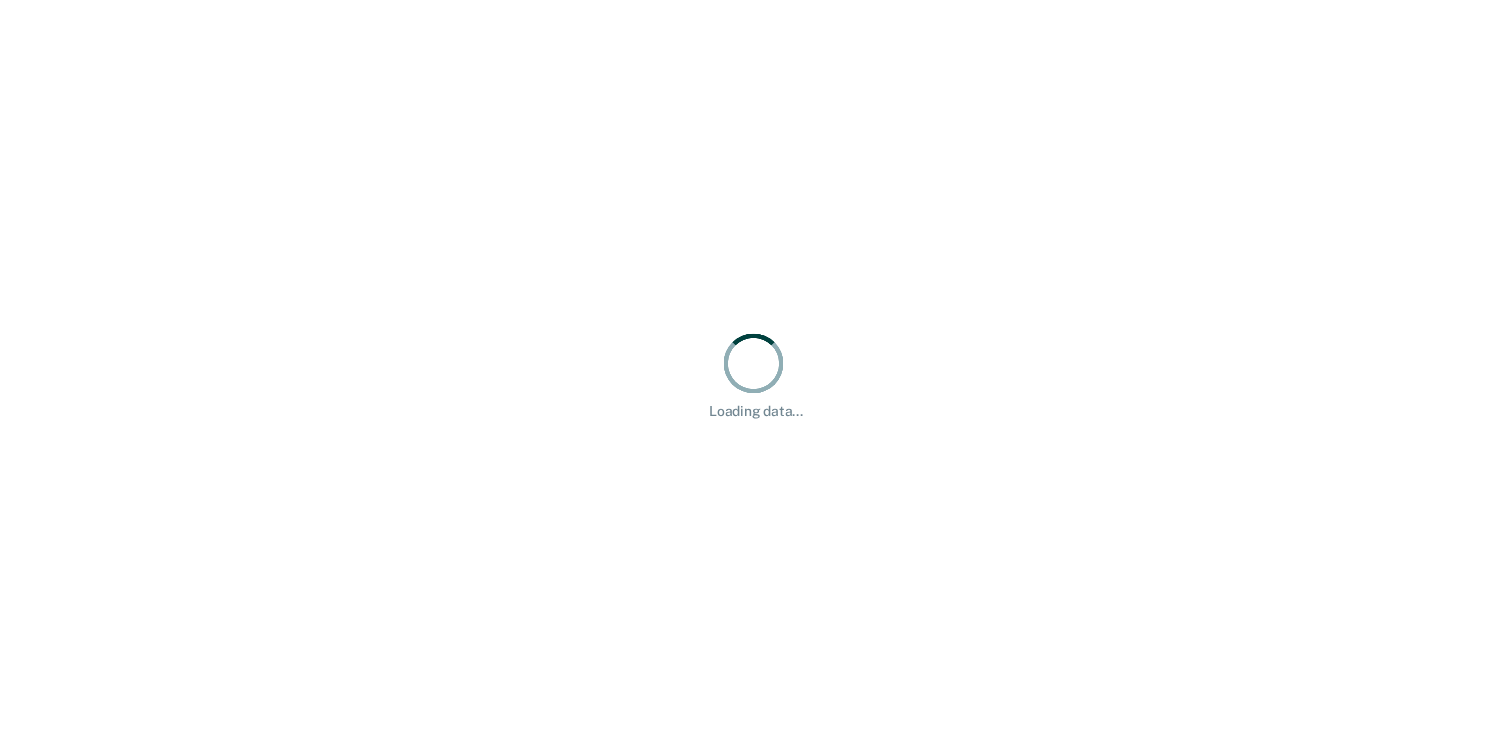 scroll, scrollTop: 0, scrollLeft: 0, axis: both 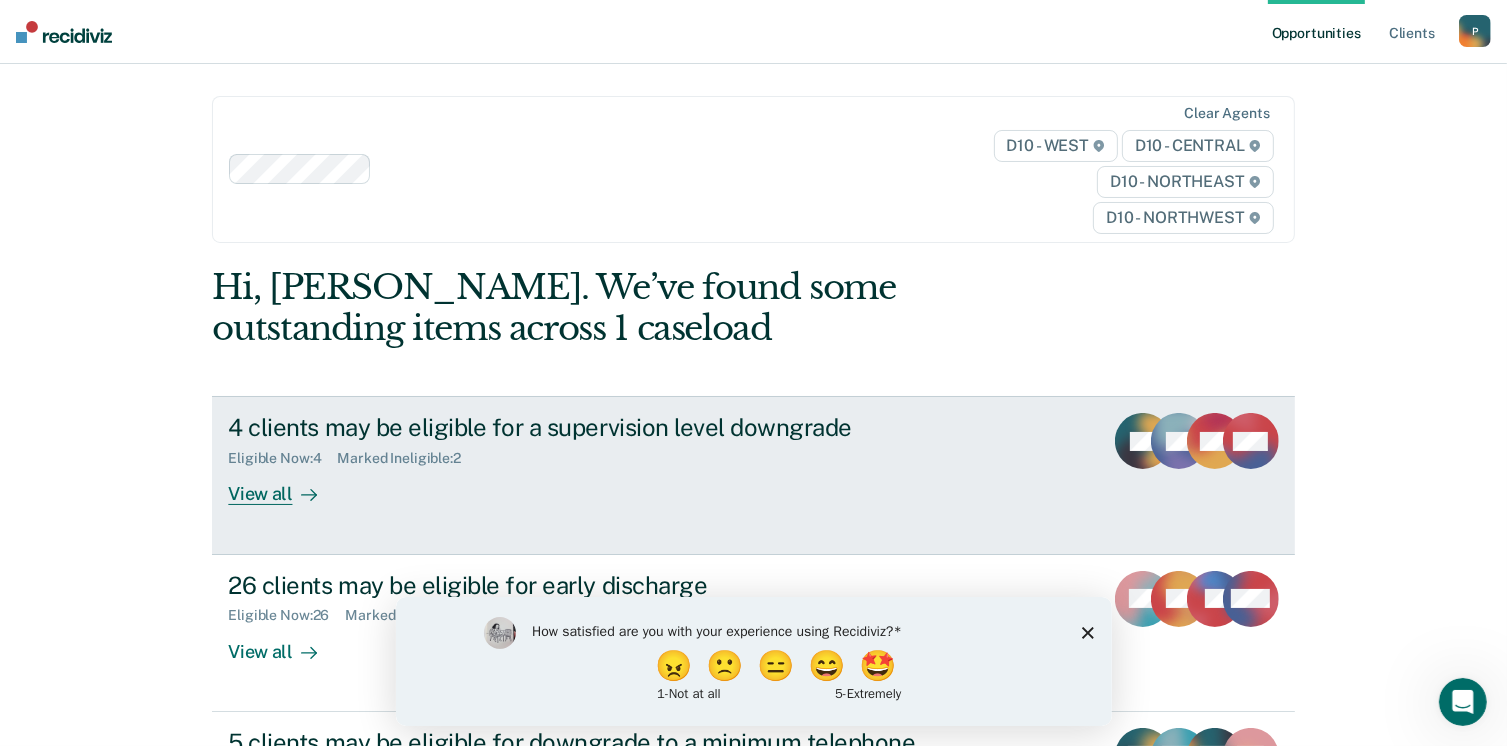 click on "Eligible Now :  4 Marked Ineligible :  2" at bounding box center [579, 454] 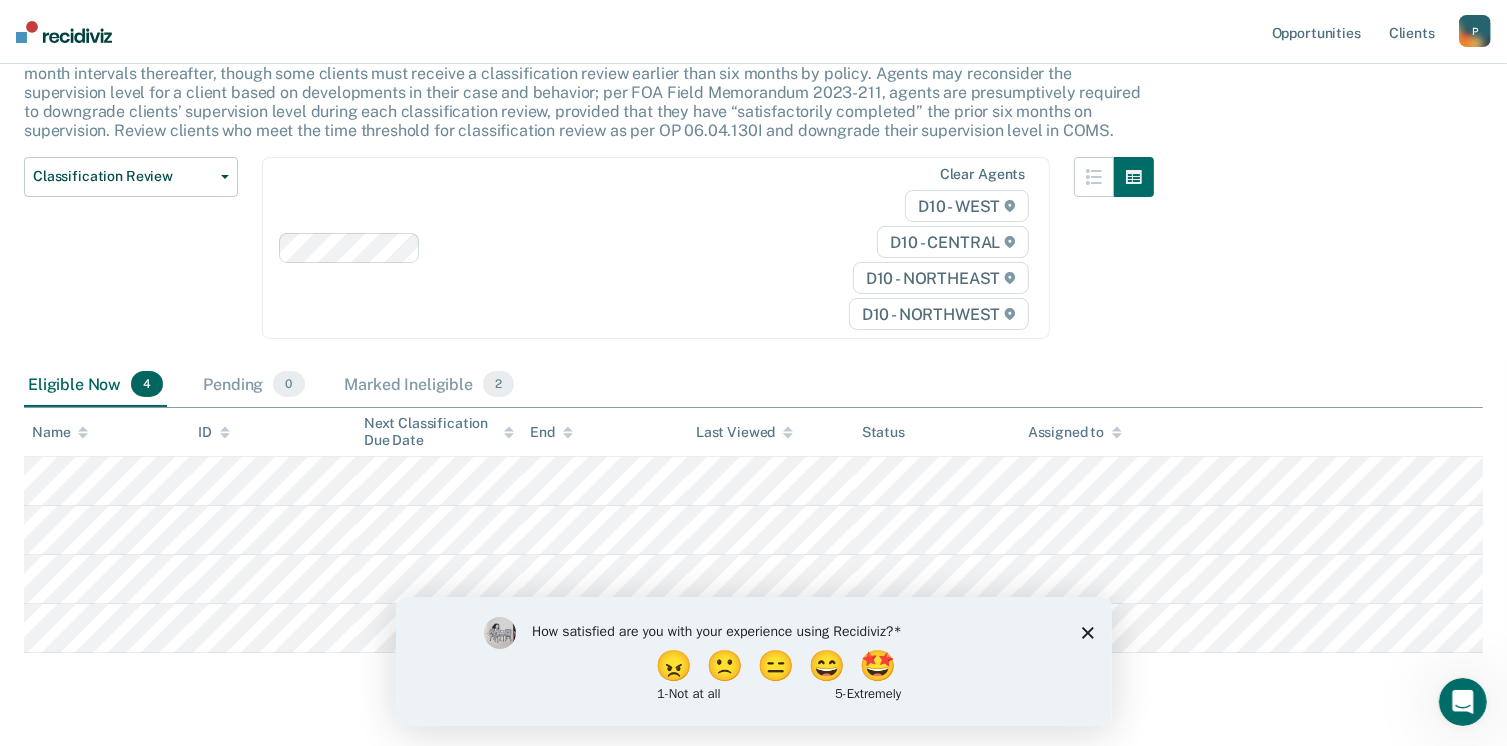 scroll, scrollTop: 198, scrollLeft: 0, axis: vertical 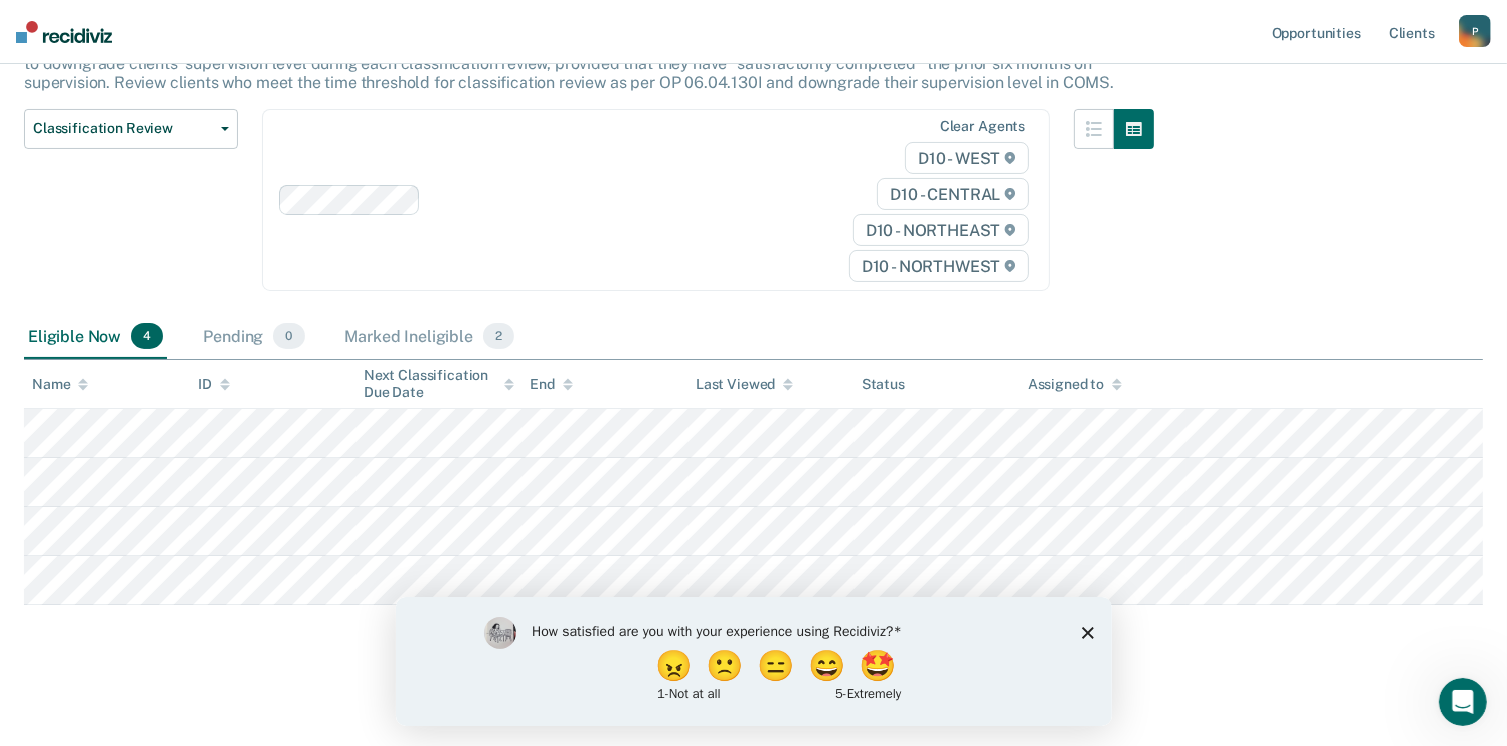 click 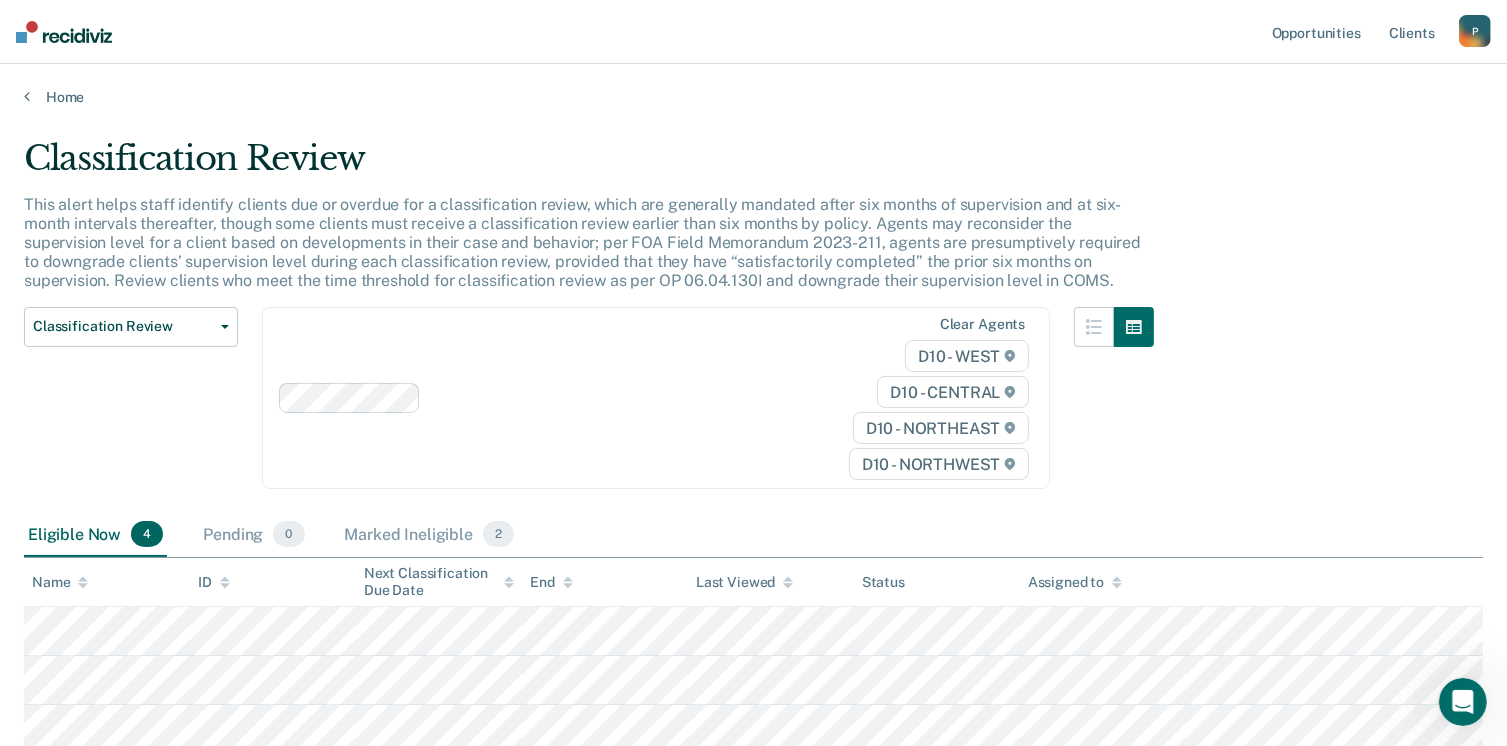 scroll, scrollTop: 198, scrollLeft: 0, axis: vertical 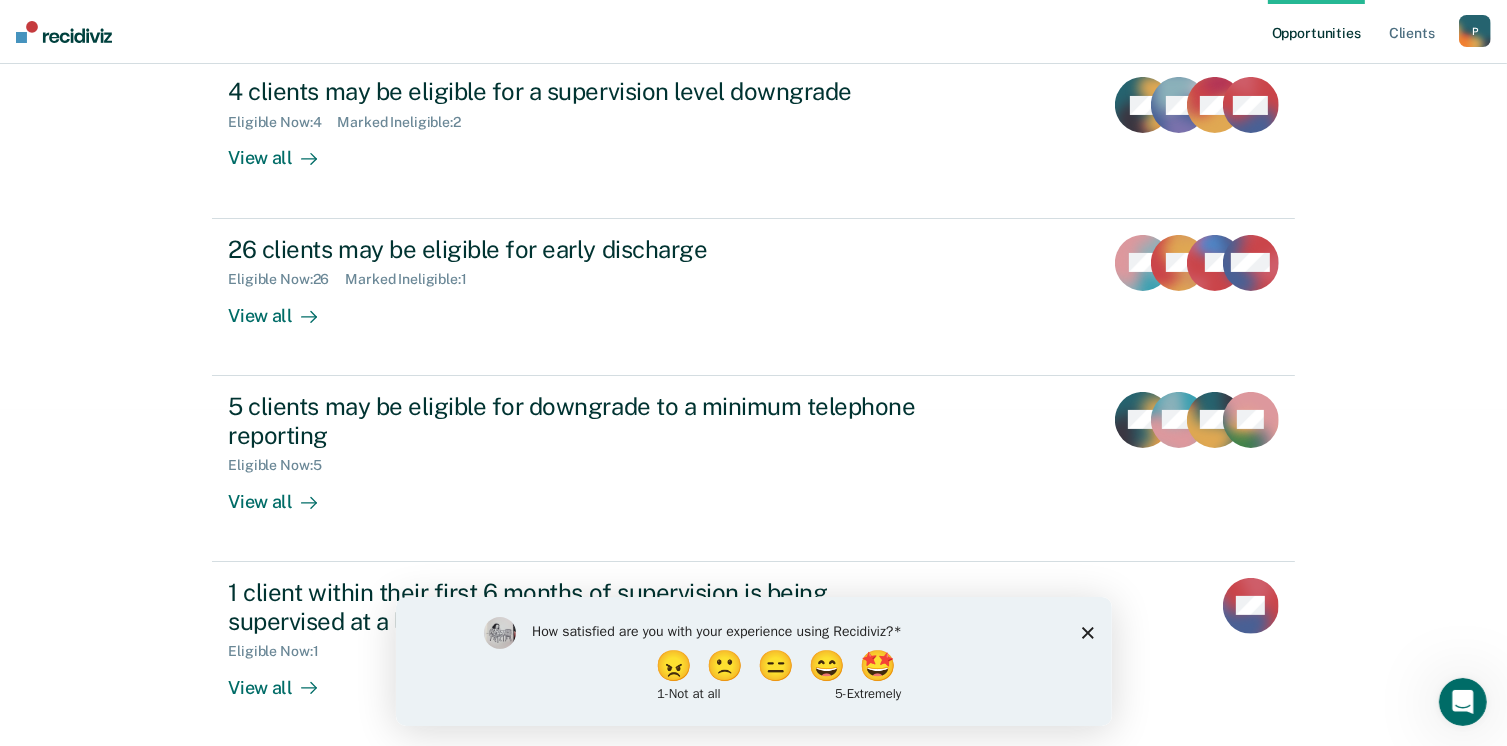 click 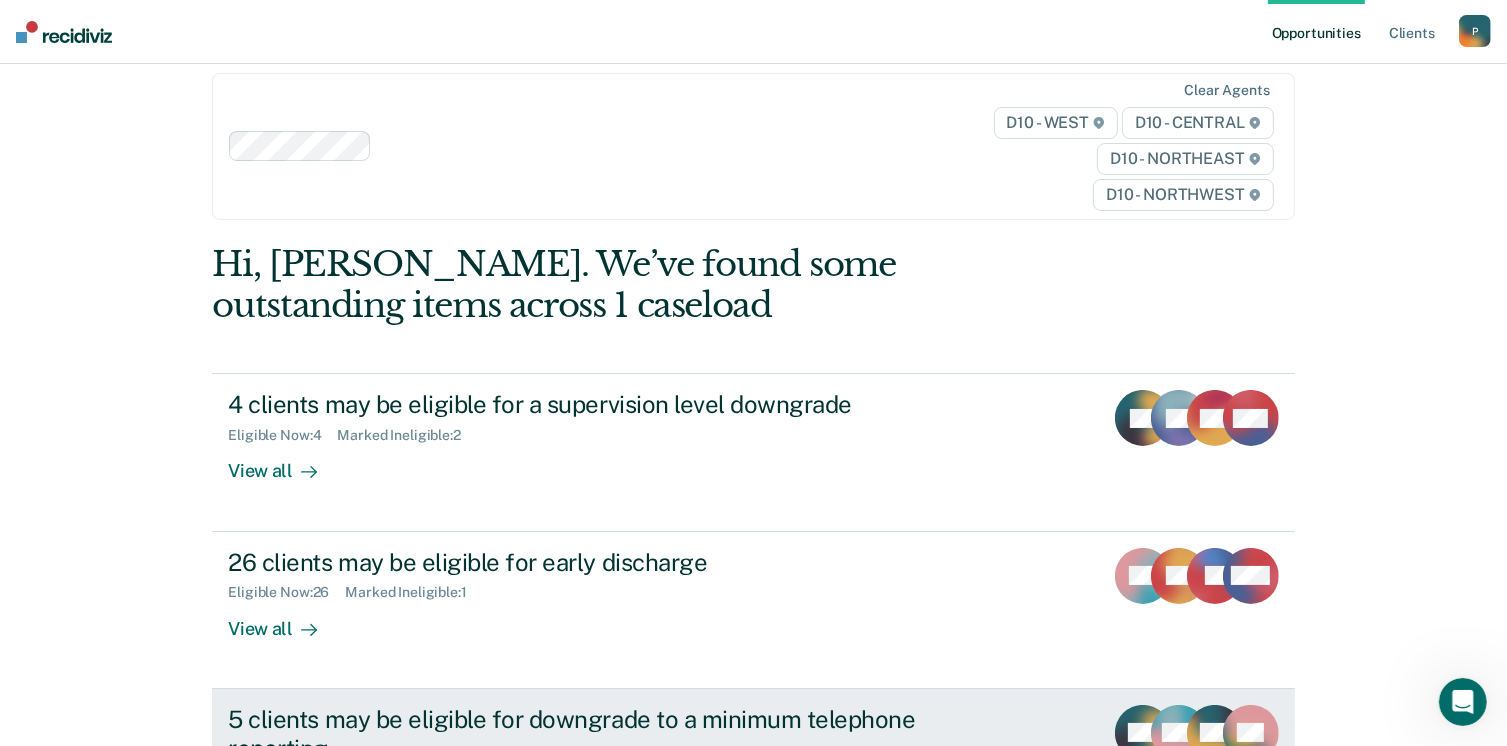 scroll, scrollTop: 0, scrollLeft: 0, axis: both 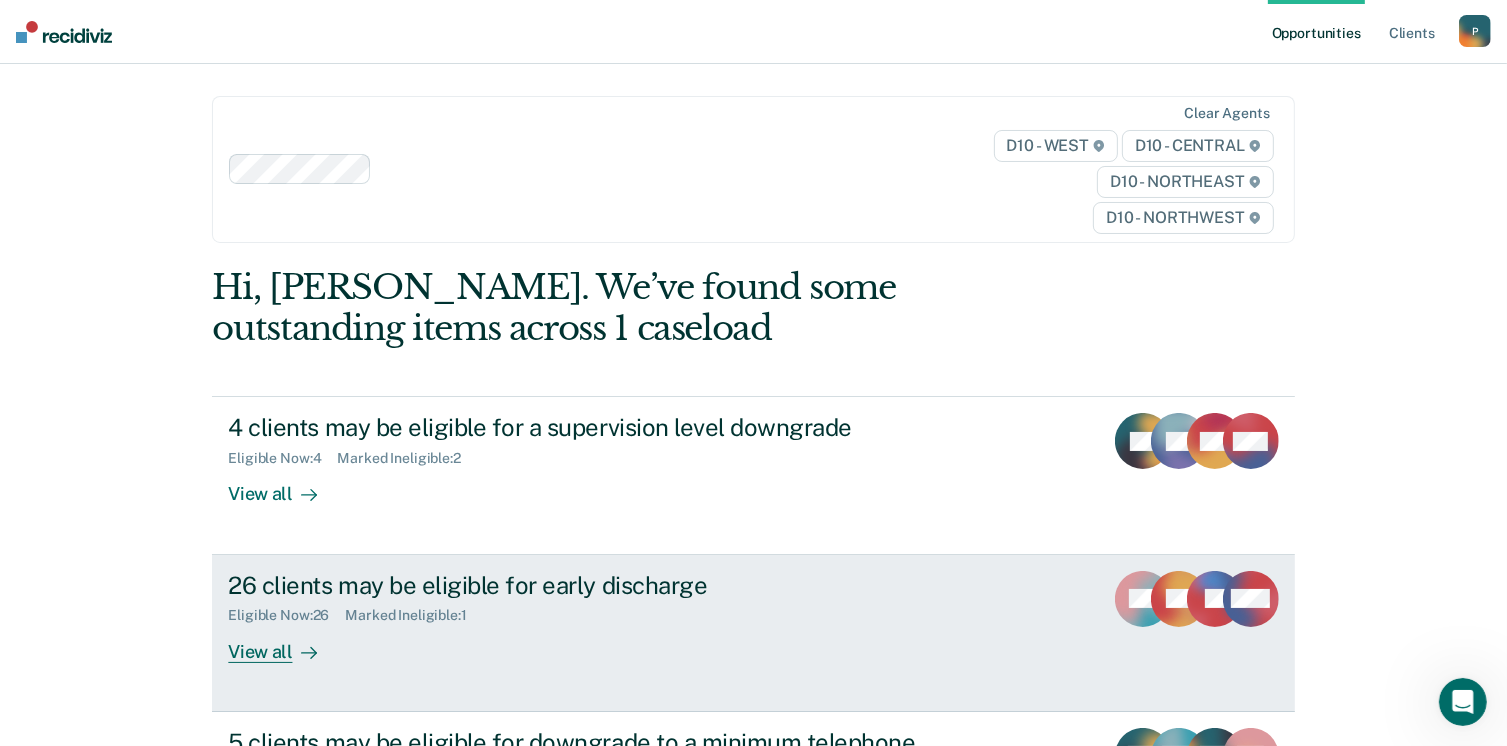 click on "26 clients may be eligible for early discharge" at bounding box center (579, 585) 